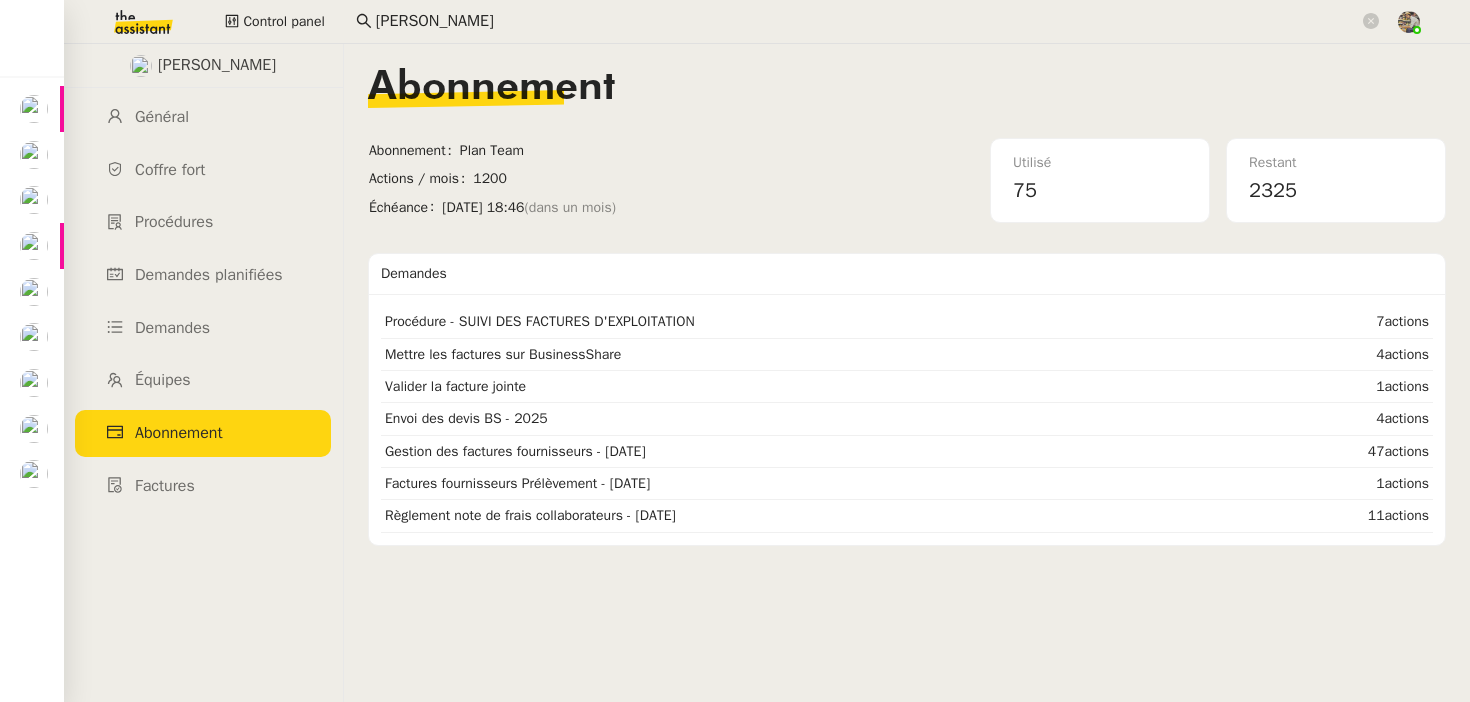 scroll, scrollTop: 0, scrollLeft: 0, axis: both 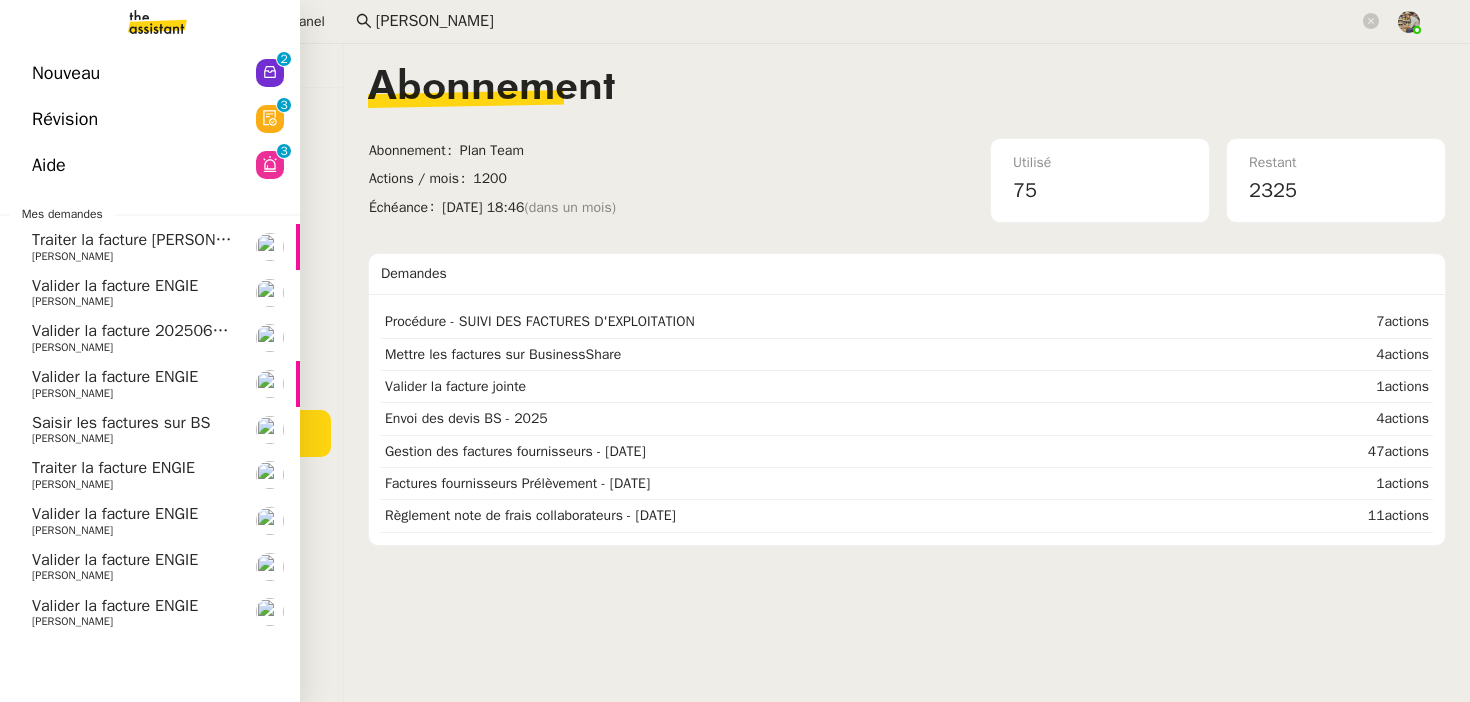 click on "Traiter la facture [PERSON_NAME]" 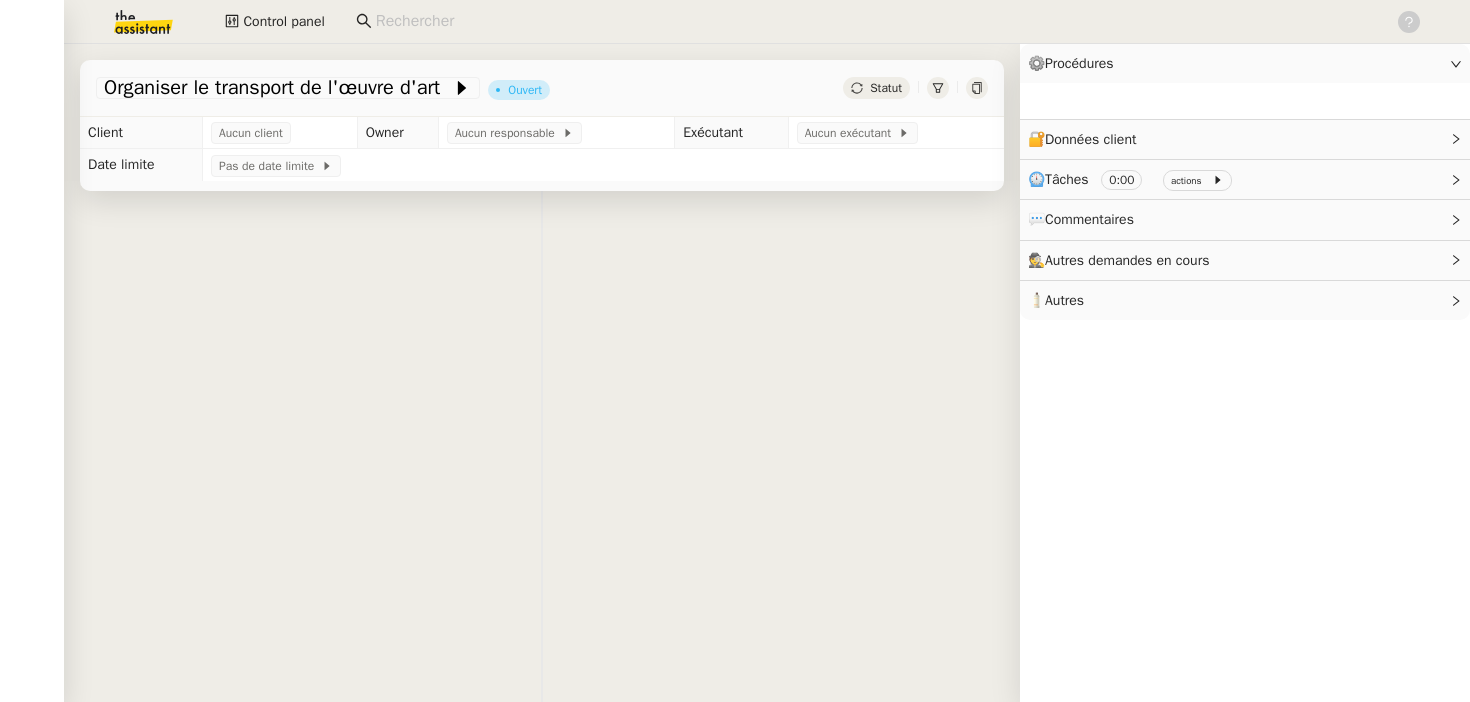 scroll, scrollTop: 0, scrollLeft: 0, axis: both 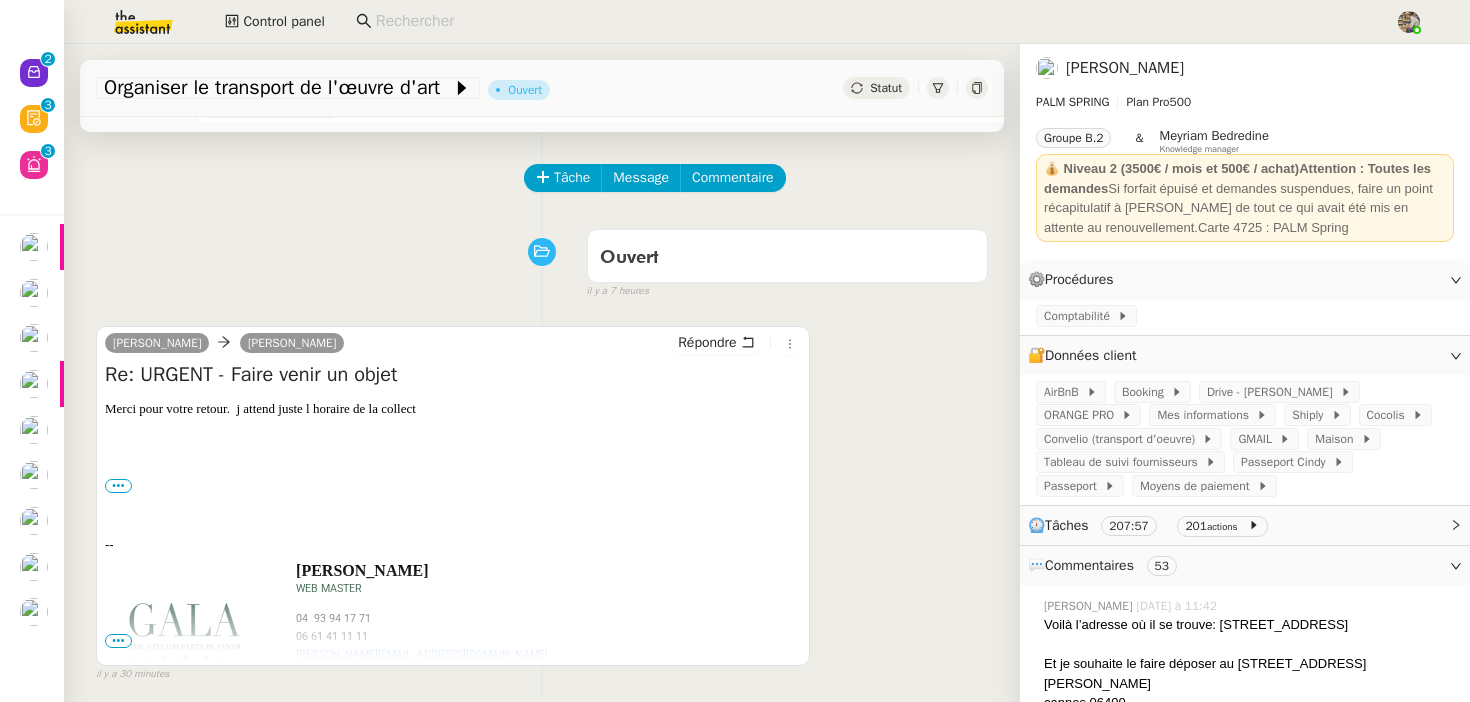 click on "[PERSON_NAME]" at bounding box center (157, 343) 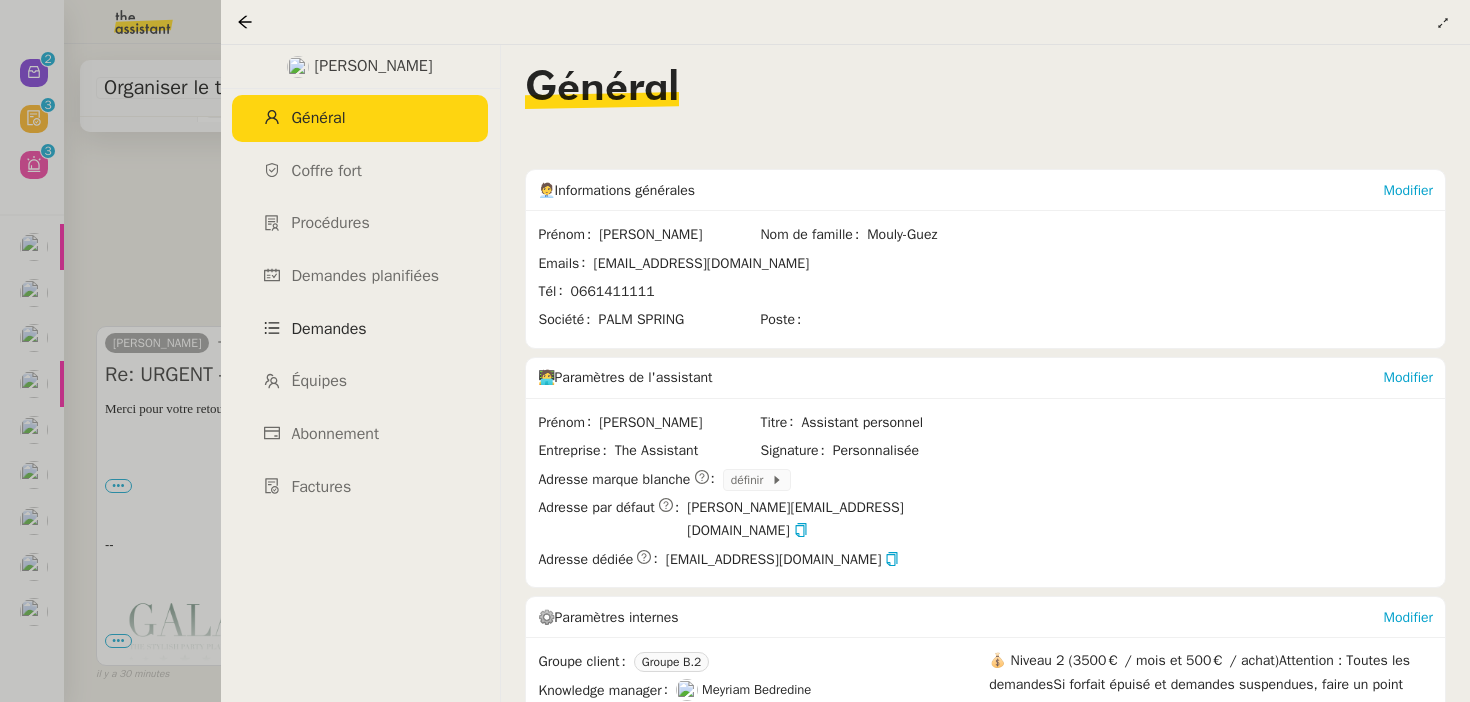 click on "Demandes" 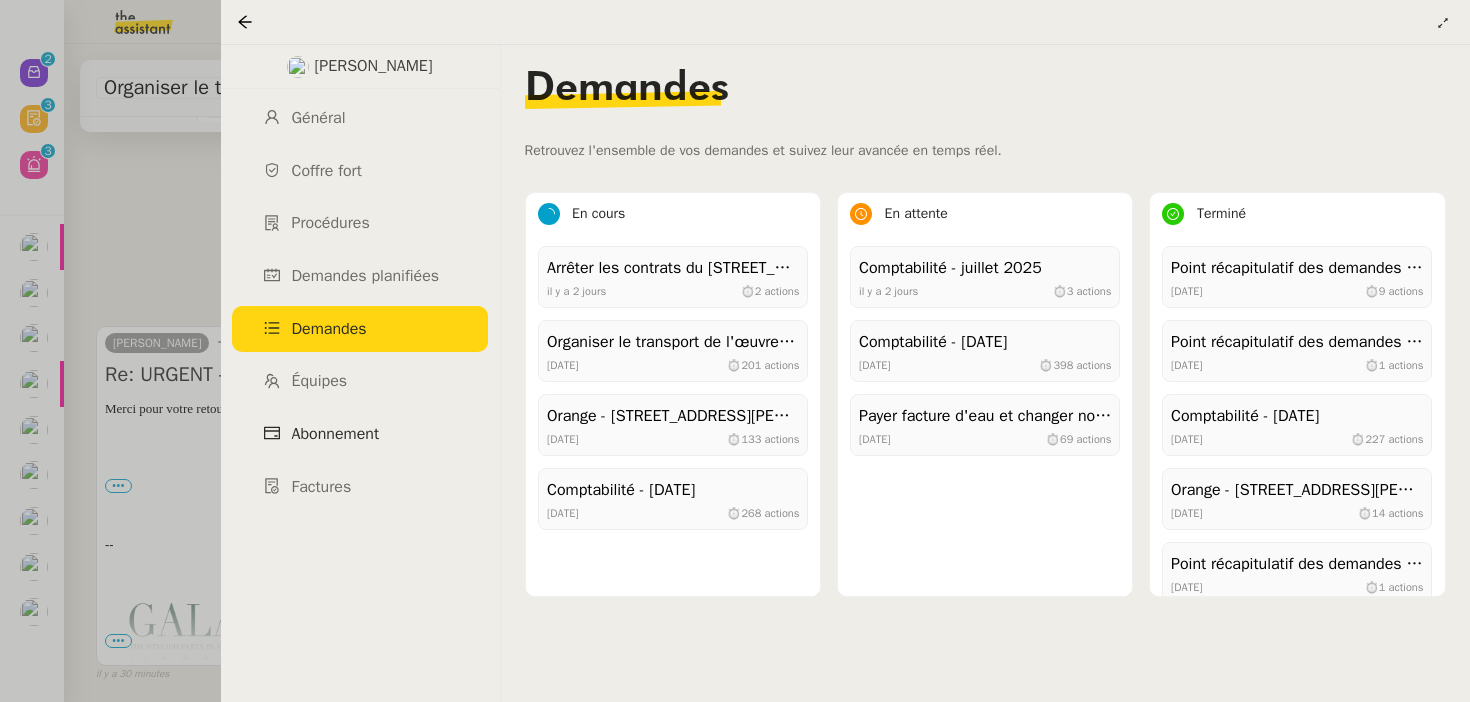 click on "Abonnement" 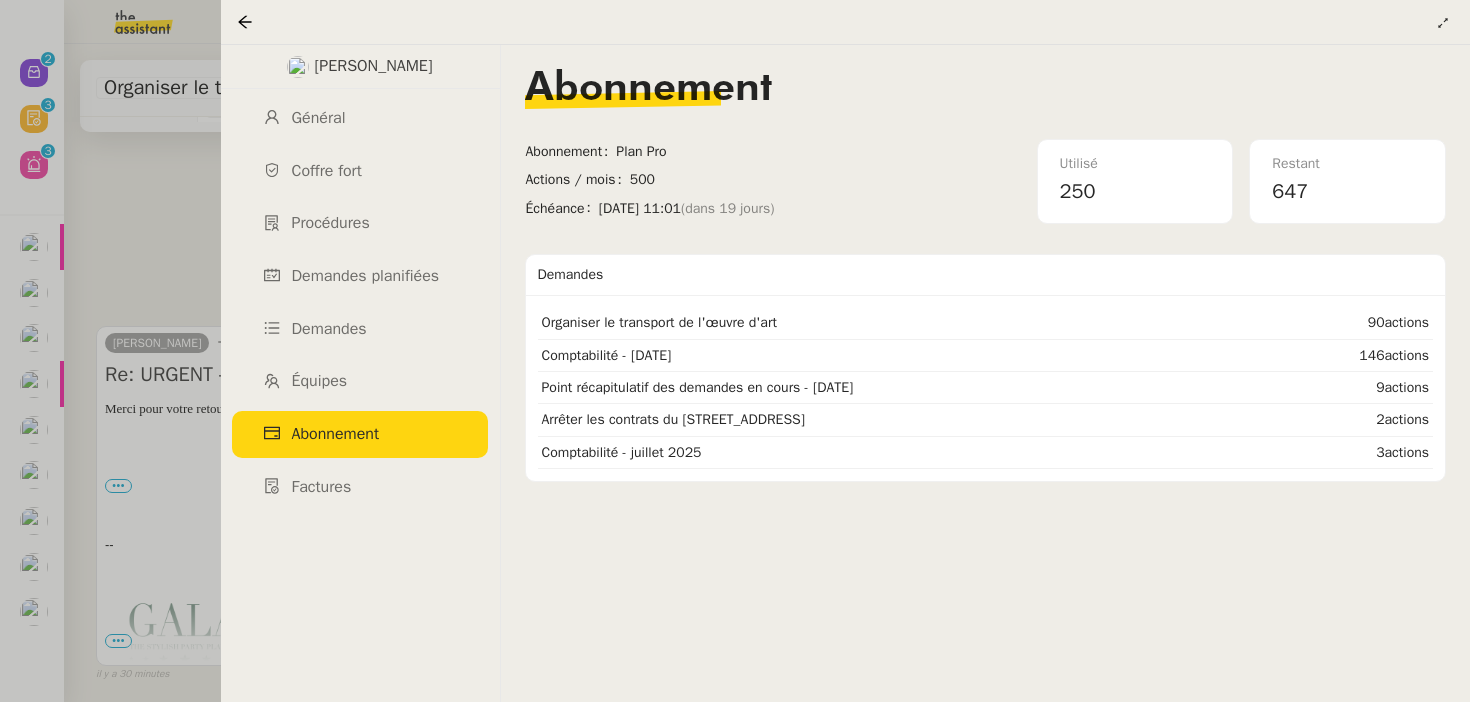 click at bounding box center (735, 351) 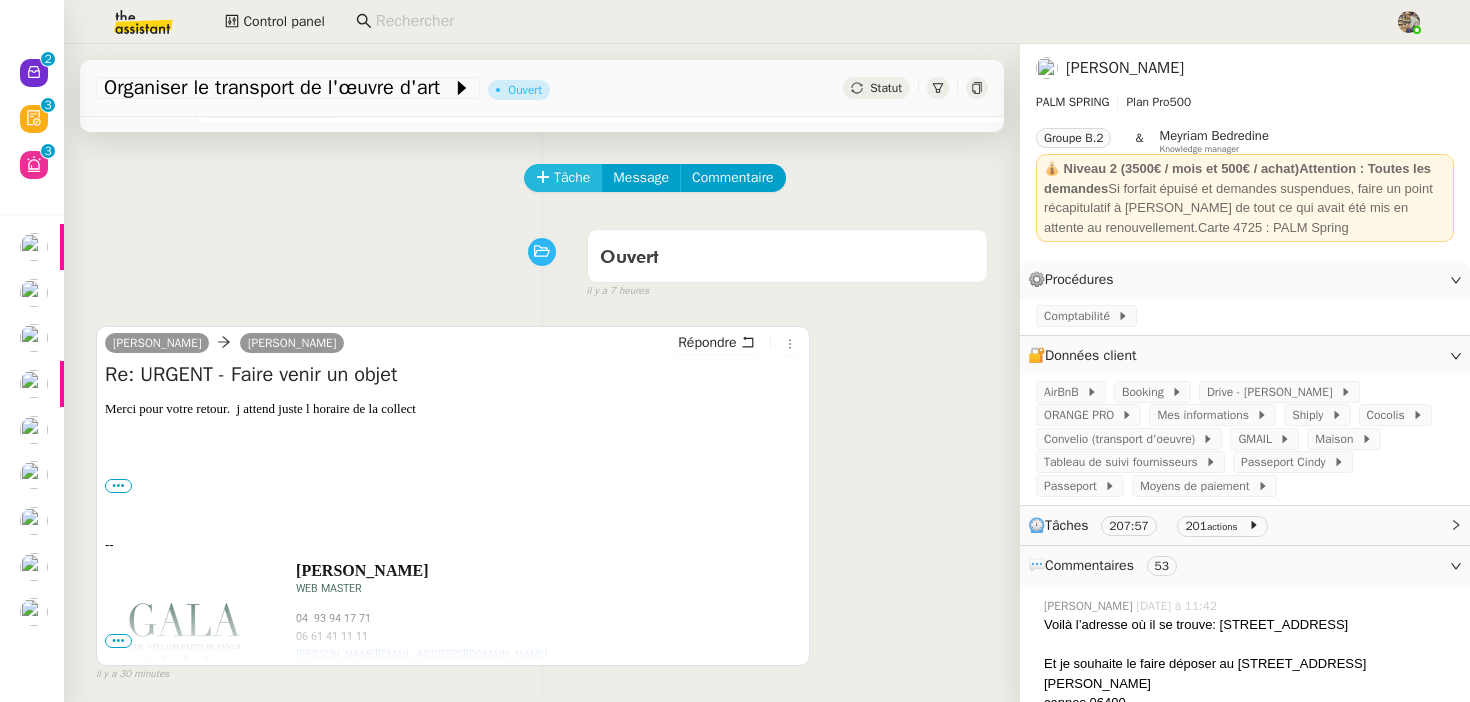 click on "Tâche" 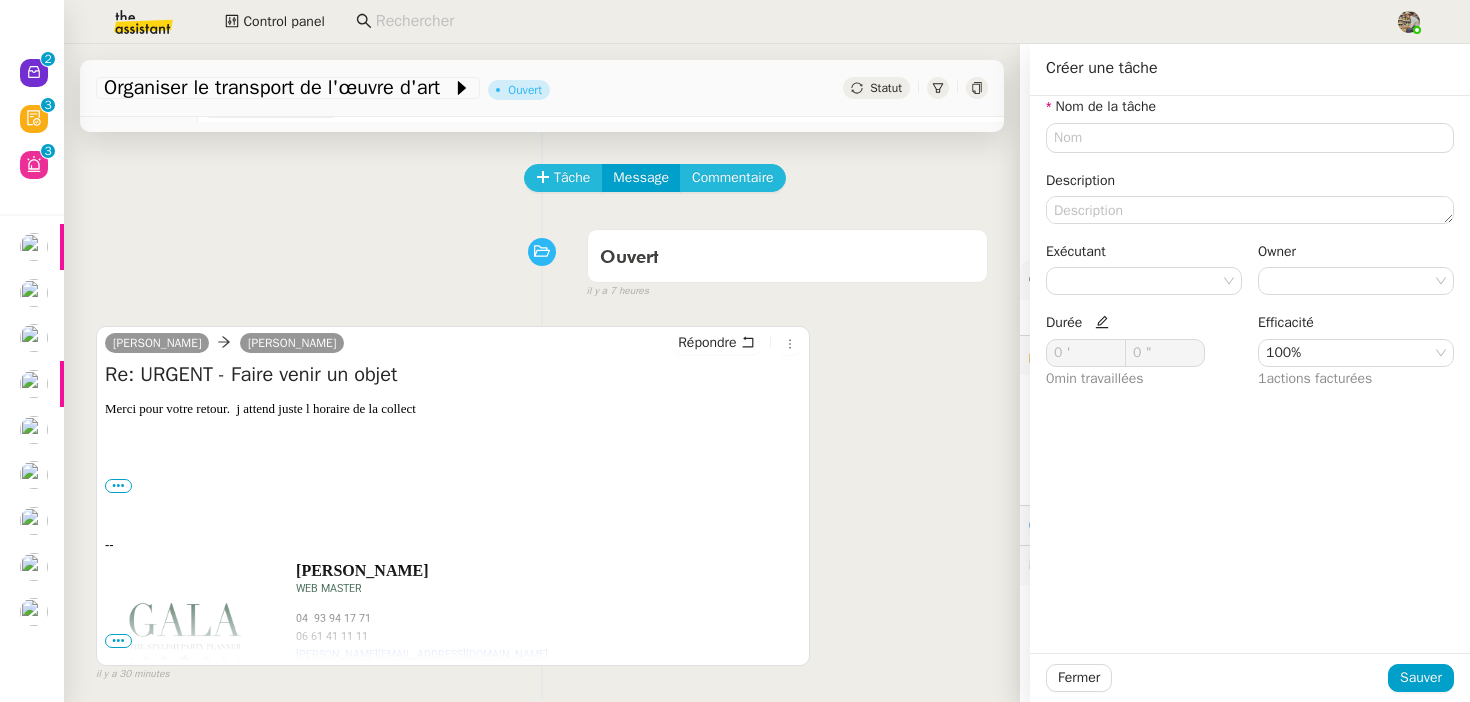 type 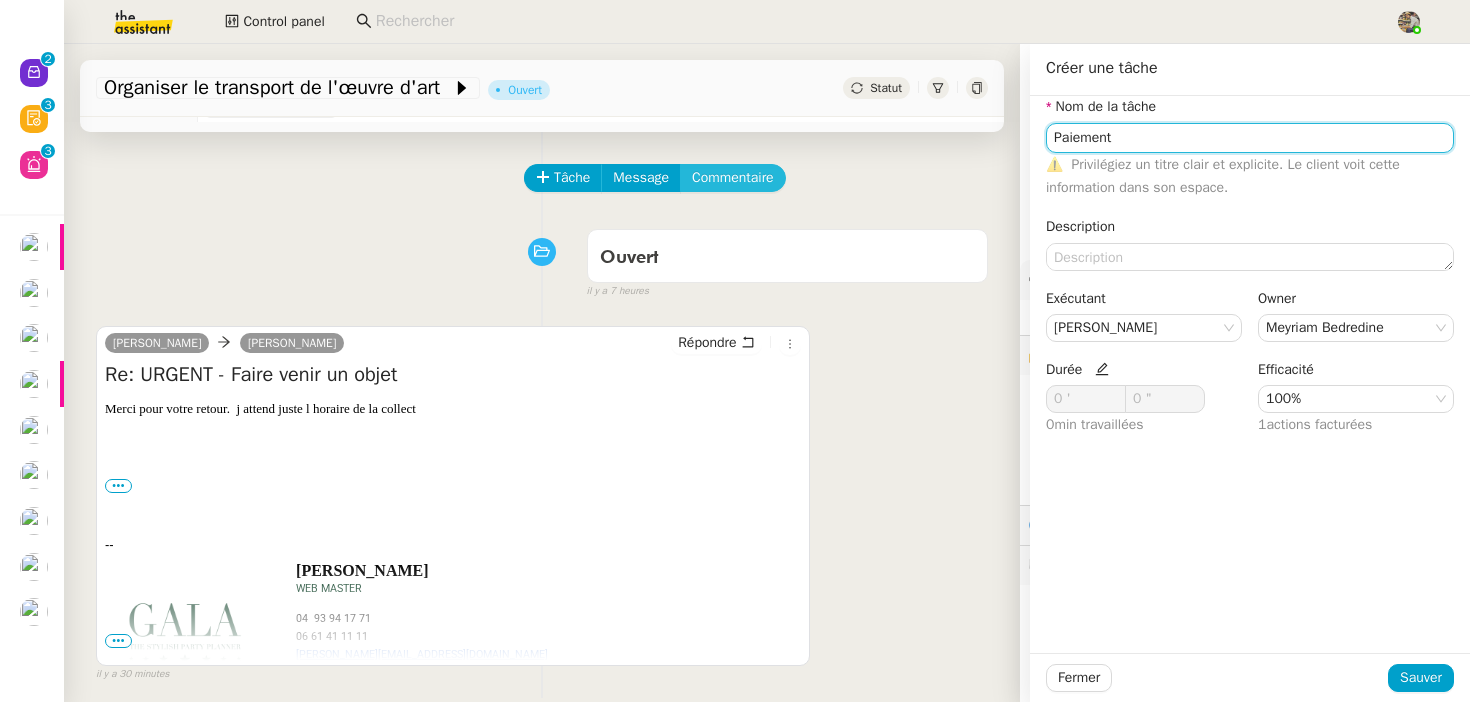 type on "Paiement" 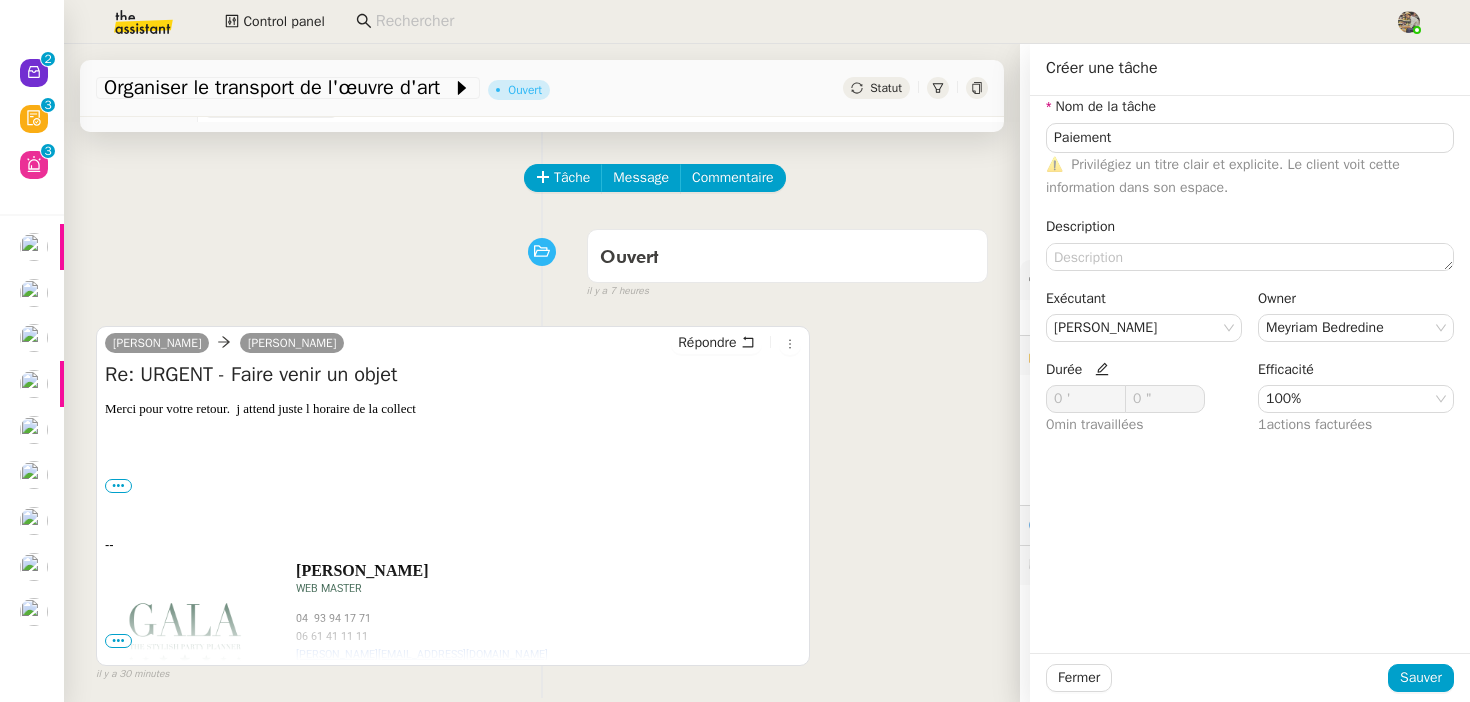 click on "Durée" 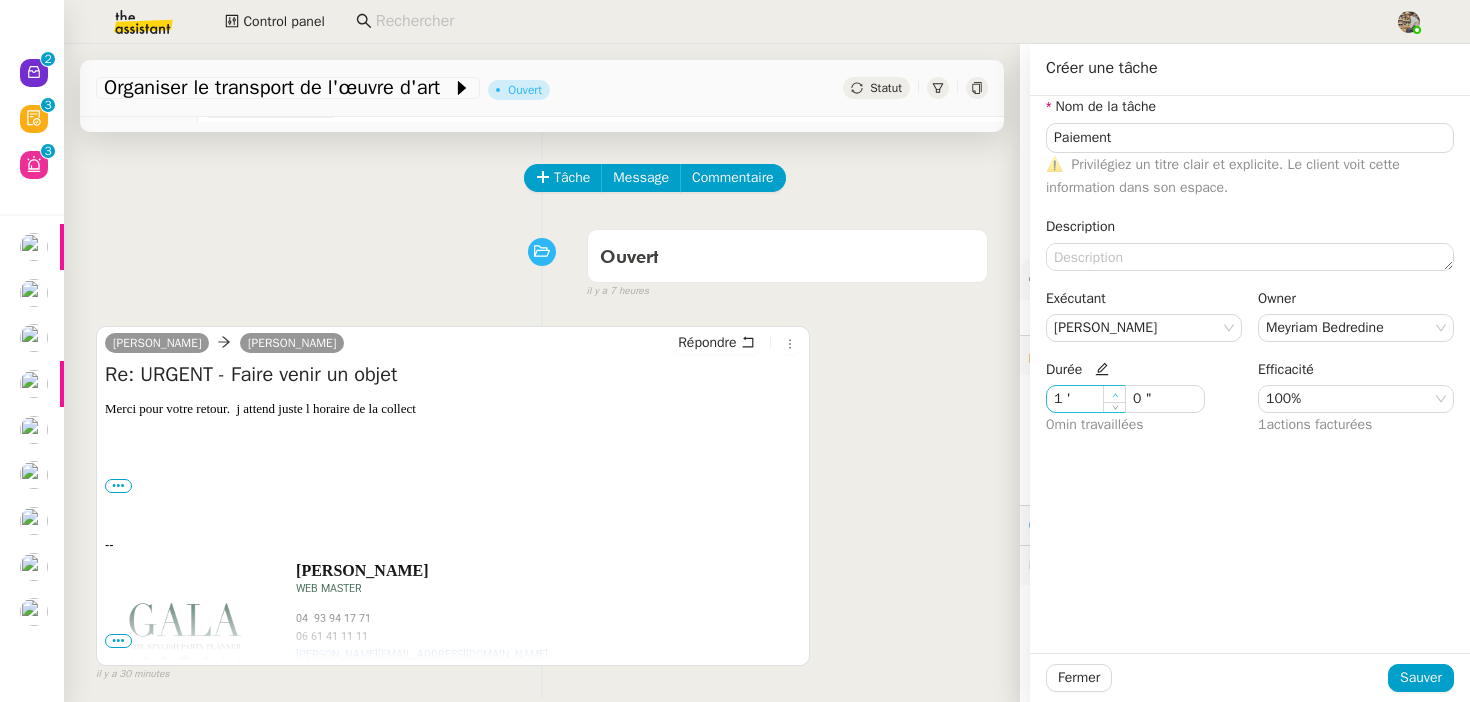 click 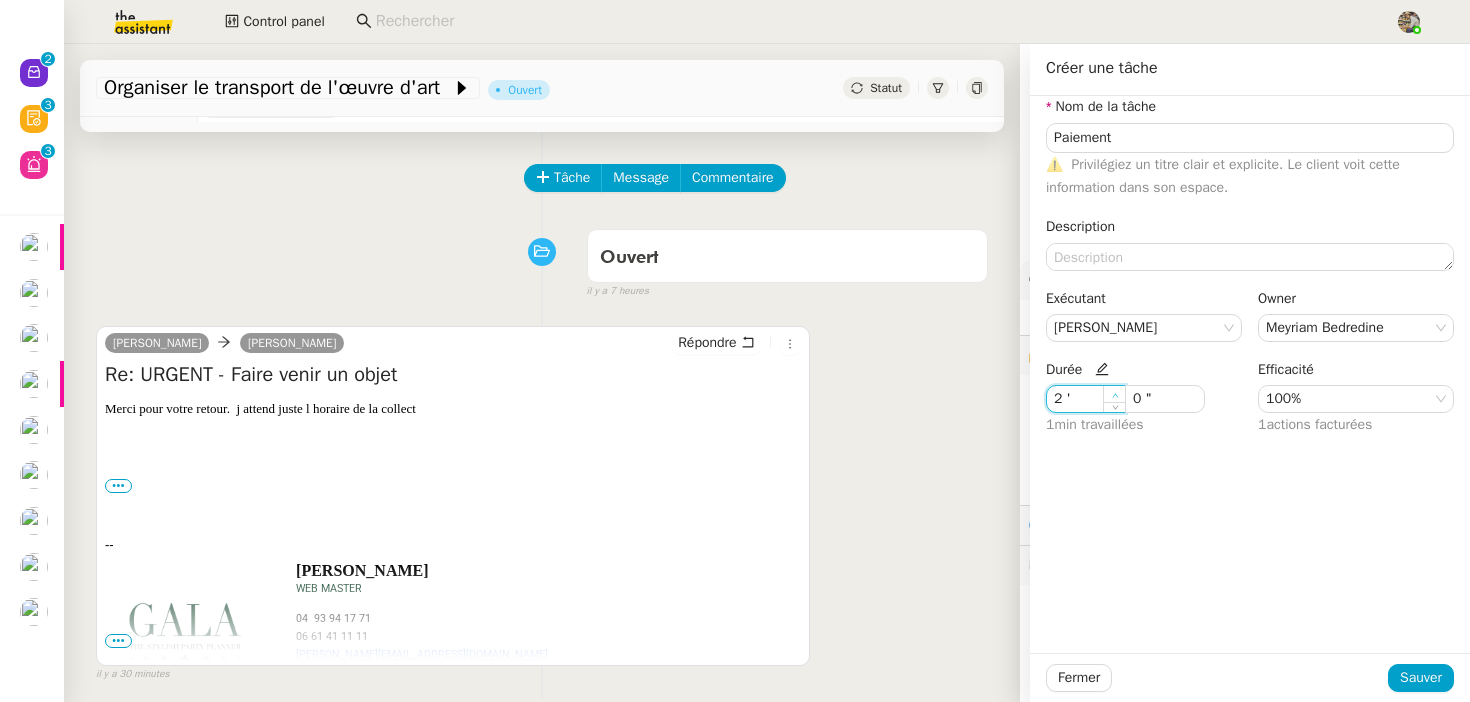 click 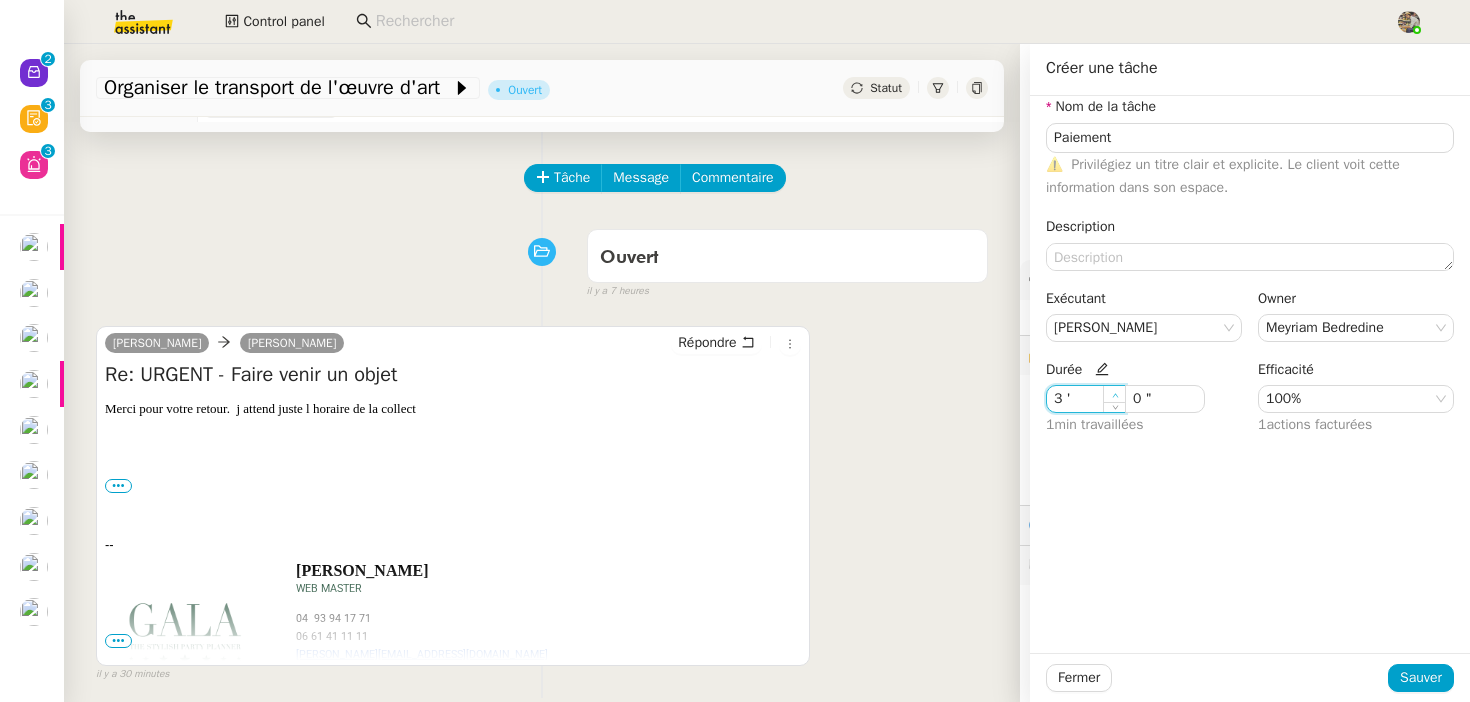 click 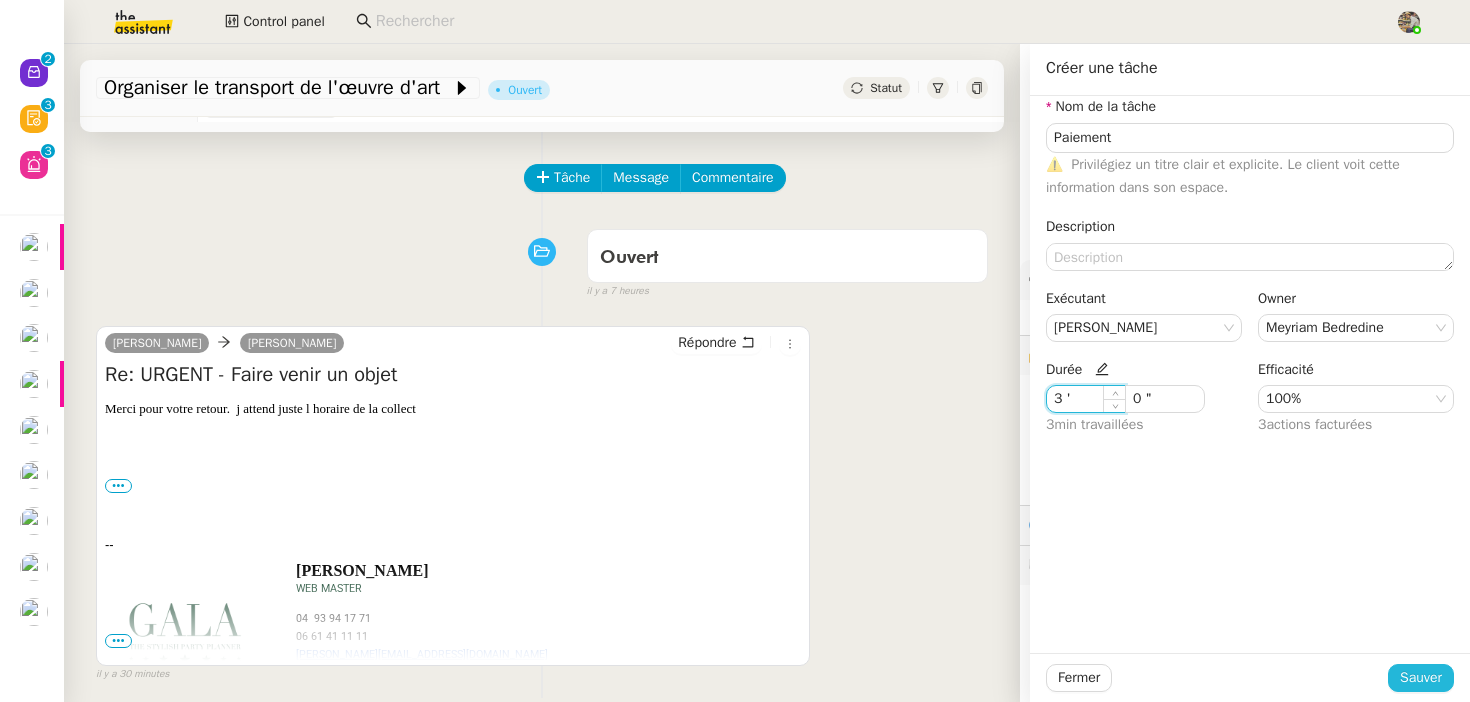 click on "Sauver" 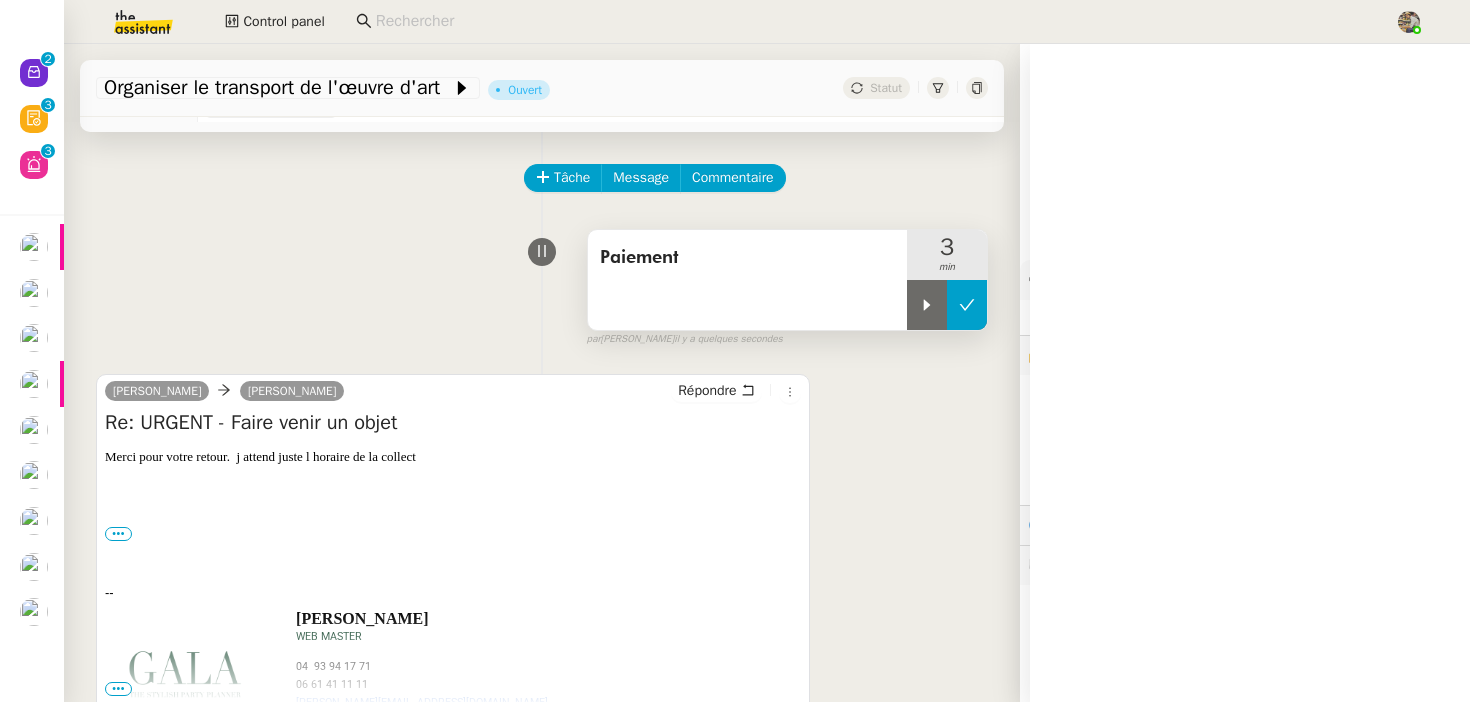 click at bounding box center (967, 305) 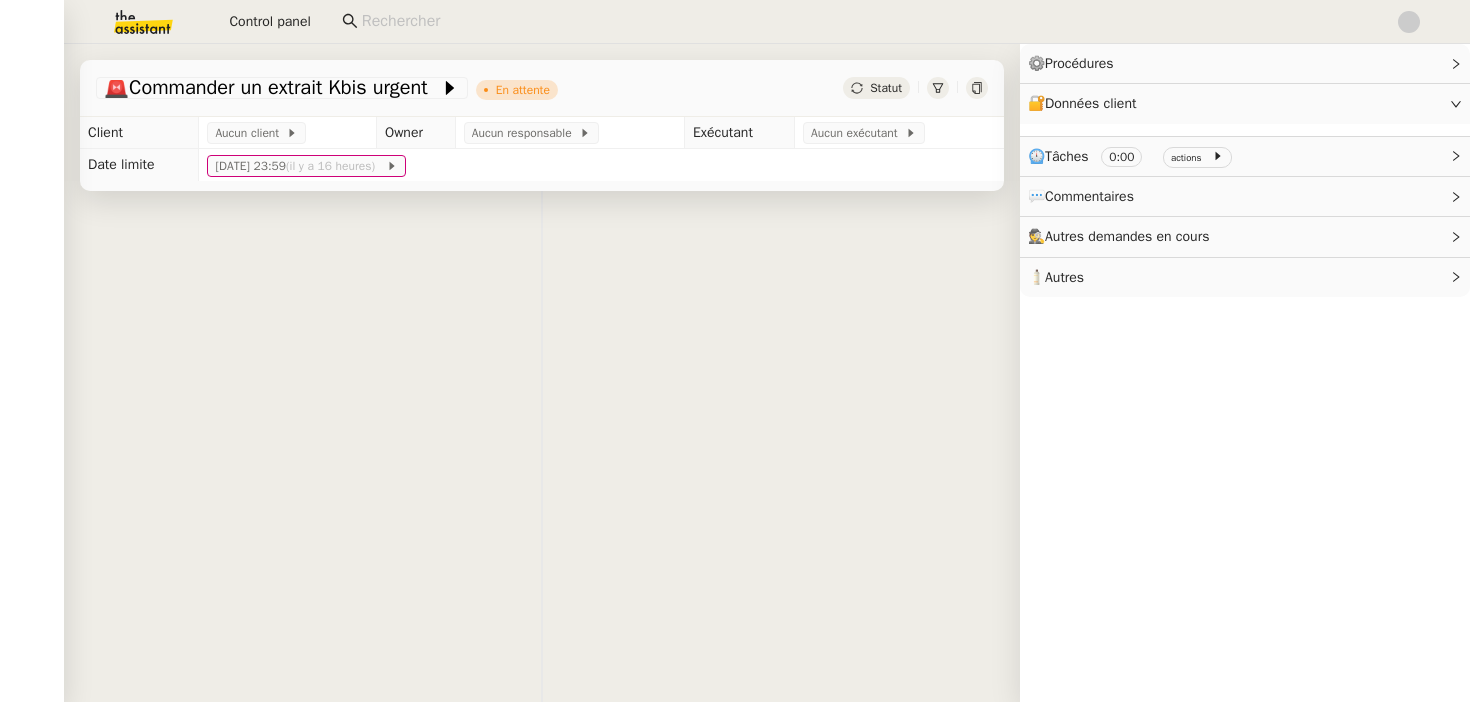 scroll, scrollTop: 0, scrollLeft: 0, axis: both 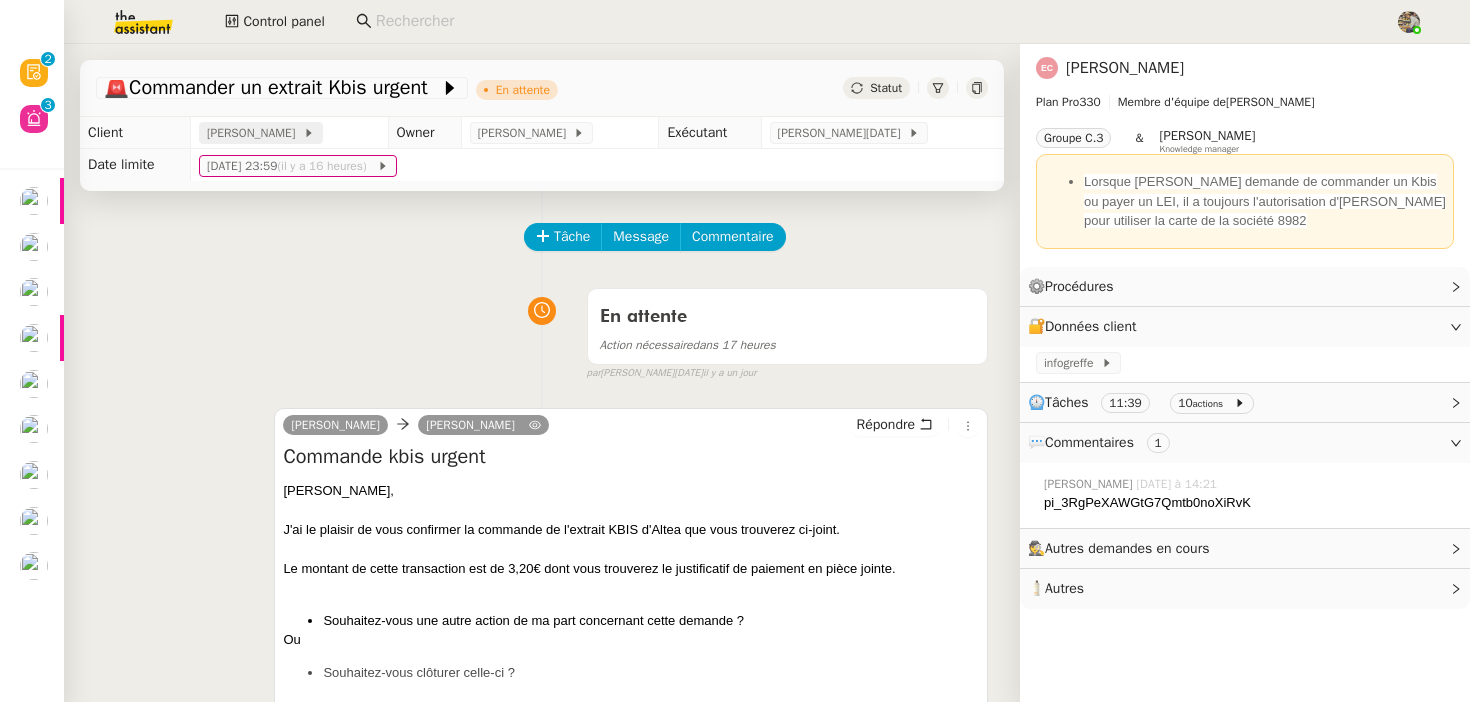 click on "Elio Comtet" 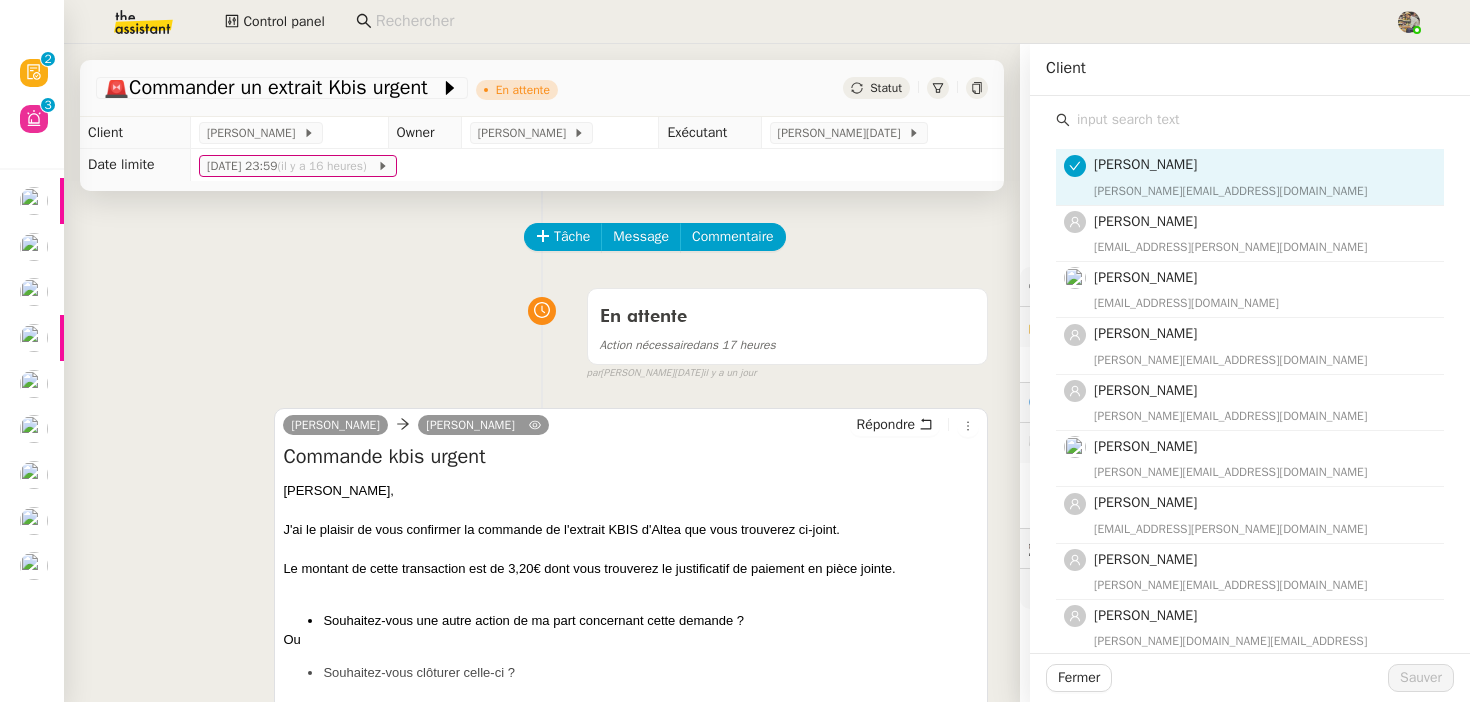 click on "En attente Action nécessaire  dans 17 heures  false par   Jean-Noël D.   il y a un jour" at bounding box center (542, 330) 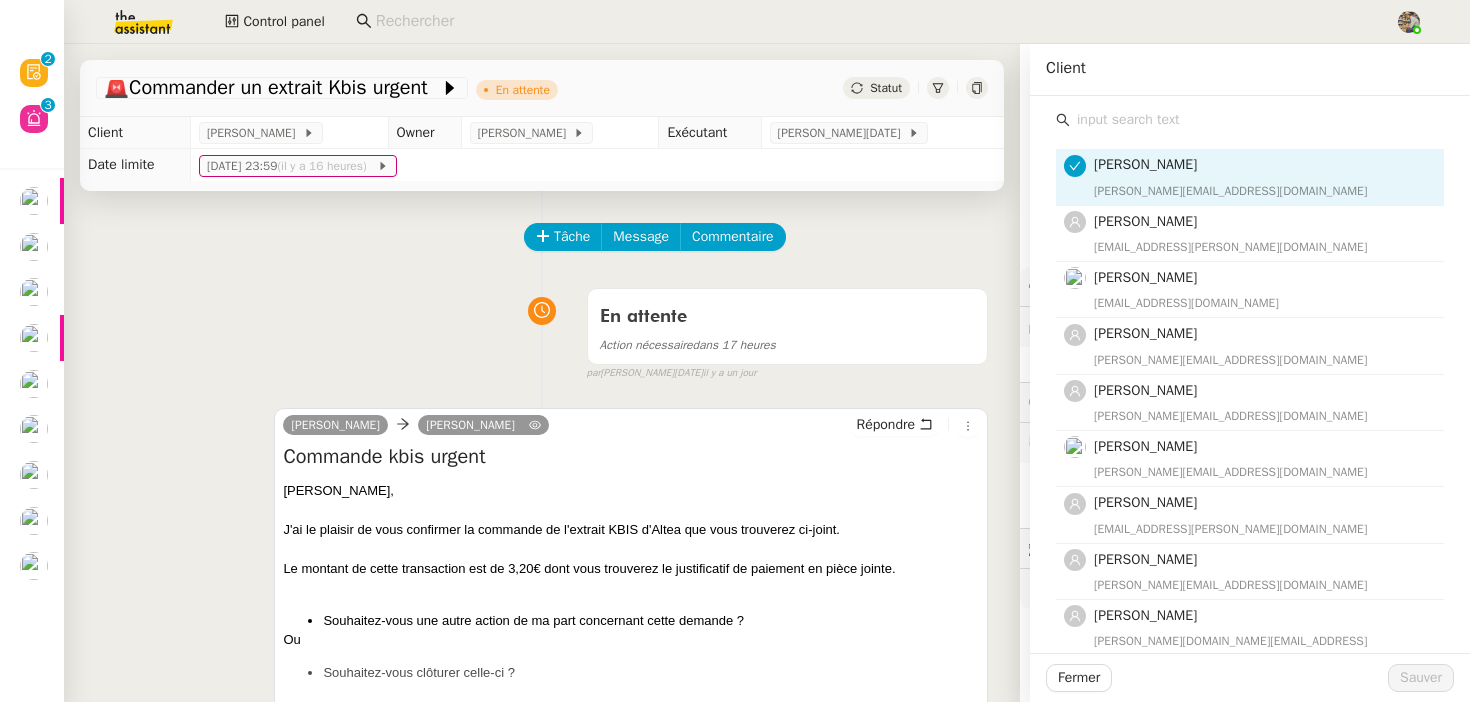 scroll, scrollTop: 0, scrollLeft: 0, axis: both 